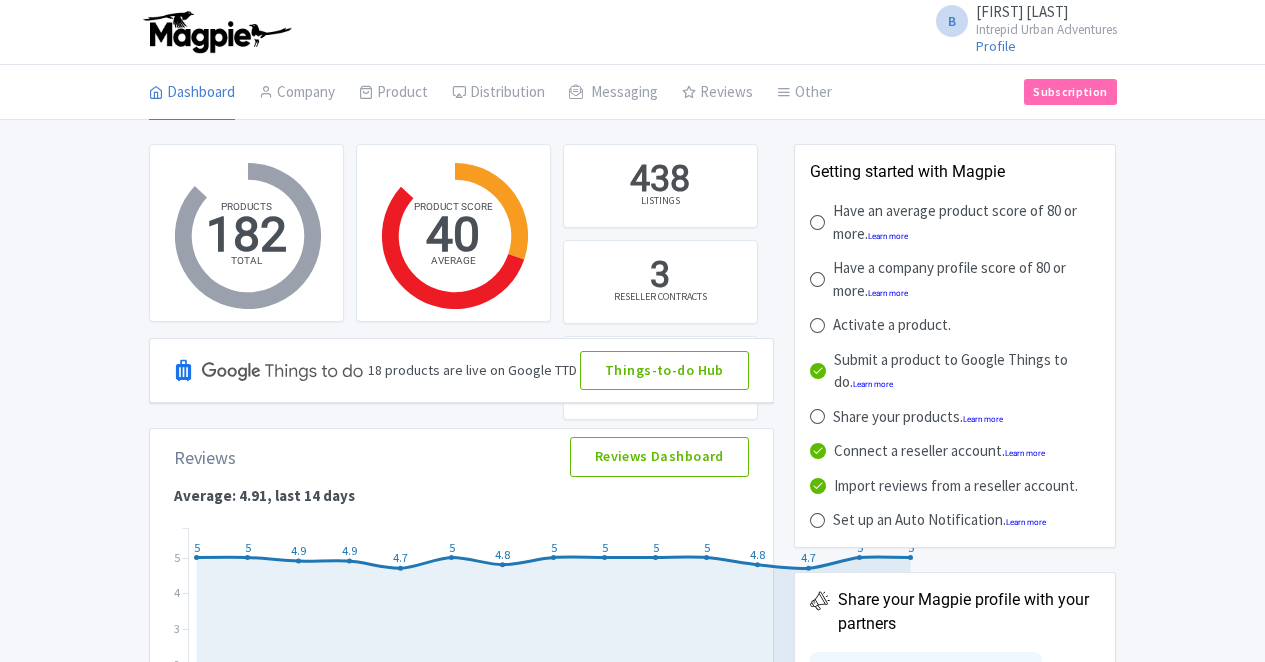 scroll, scrollTop: 0, scrollLeft: 0, axis: both 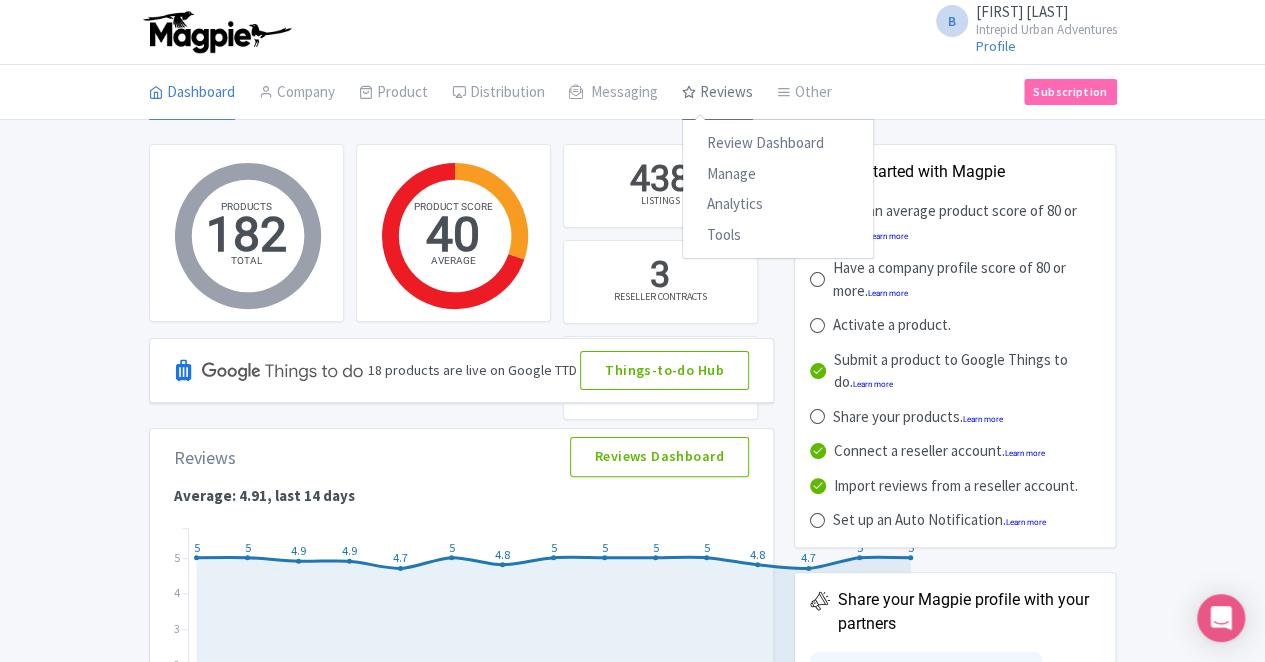 click on "Reviews" at bounding box center [717, 93] 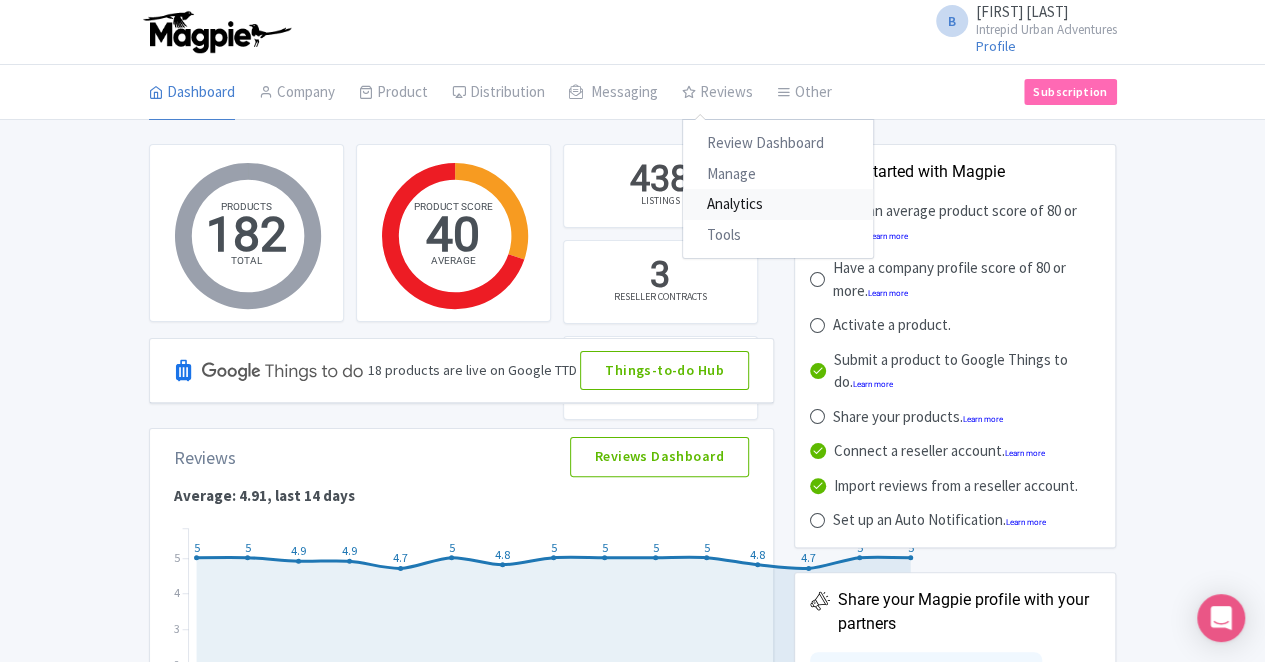 click on "Analytics" at bounding box center [778, 204] 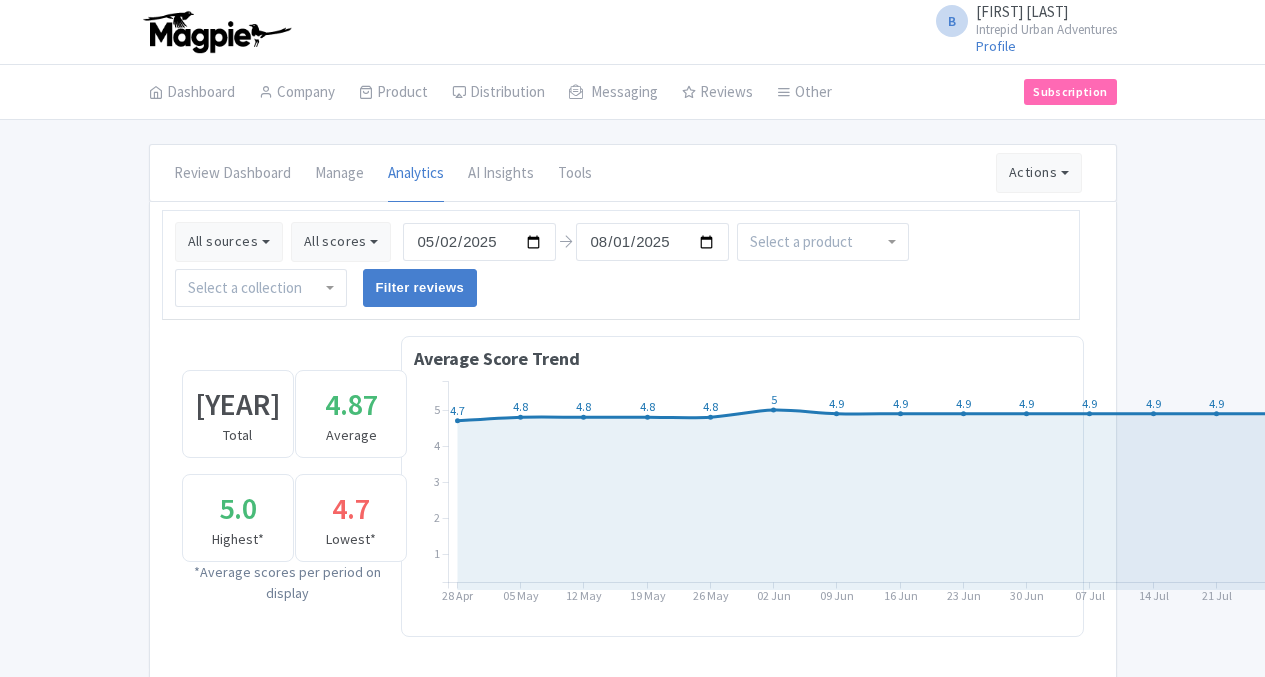 scroll, scrollTop: 0, scrollLeft: 0, axis: both 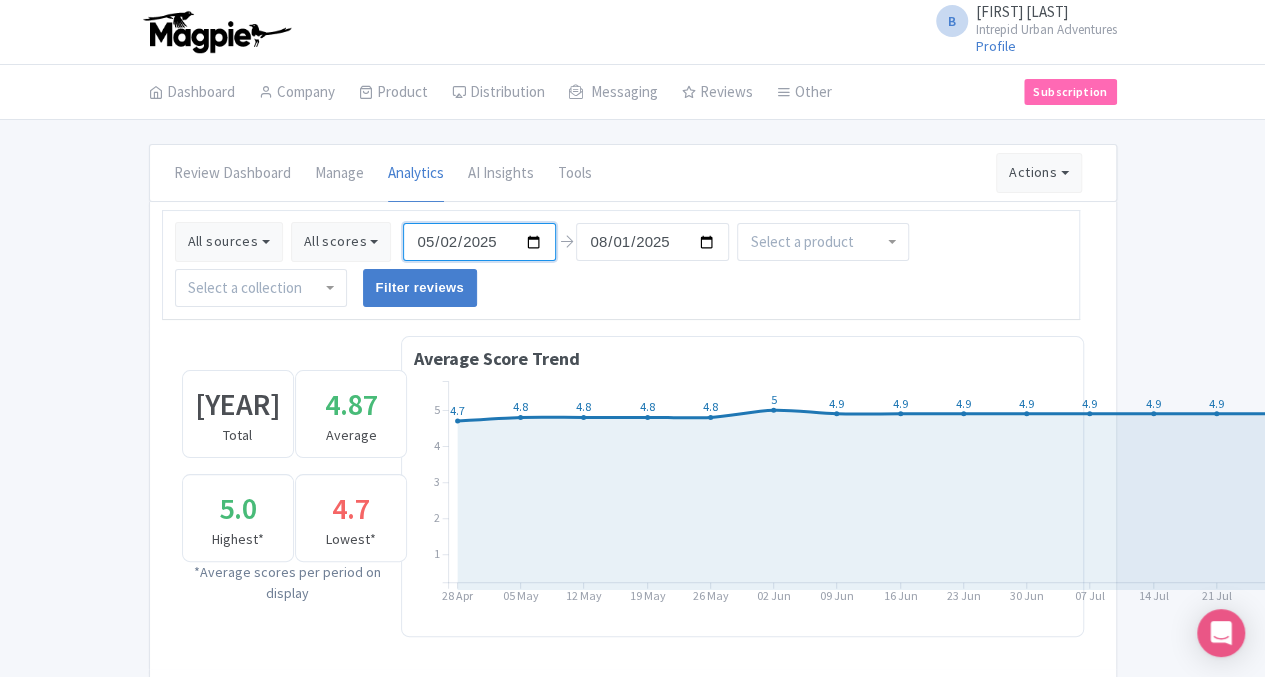 click on "2025-05-02" at bounding box center [479, 242] 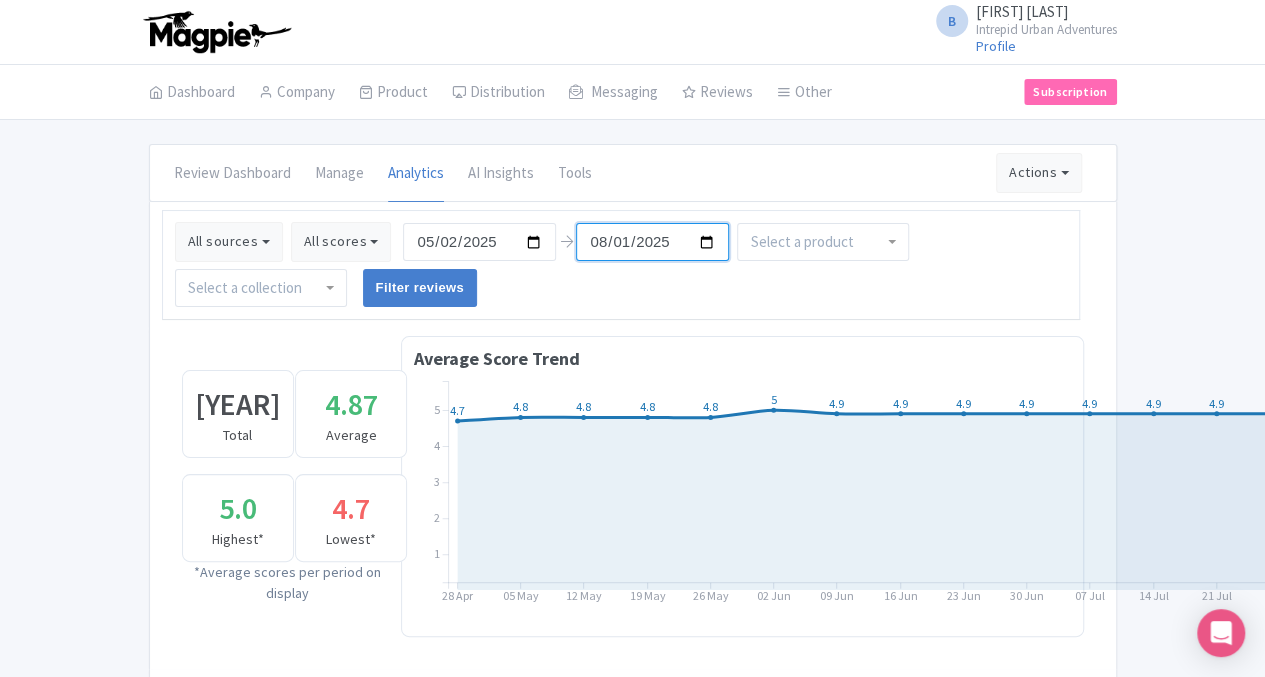 click on "2025-08-01" at bounding box center [652, 242] 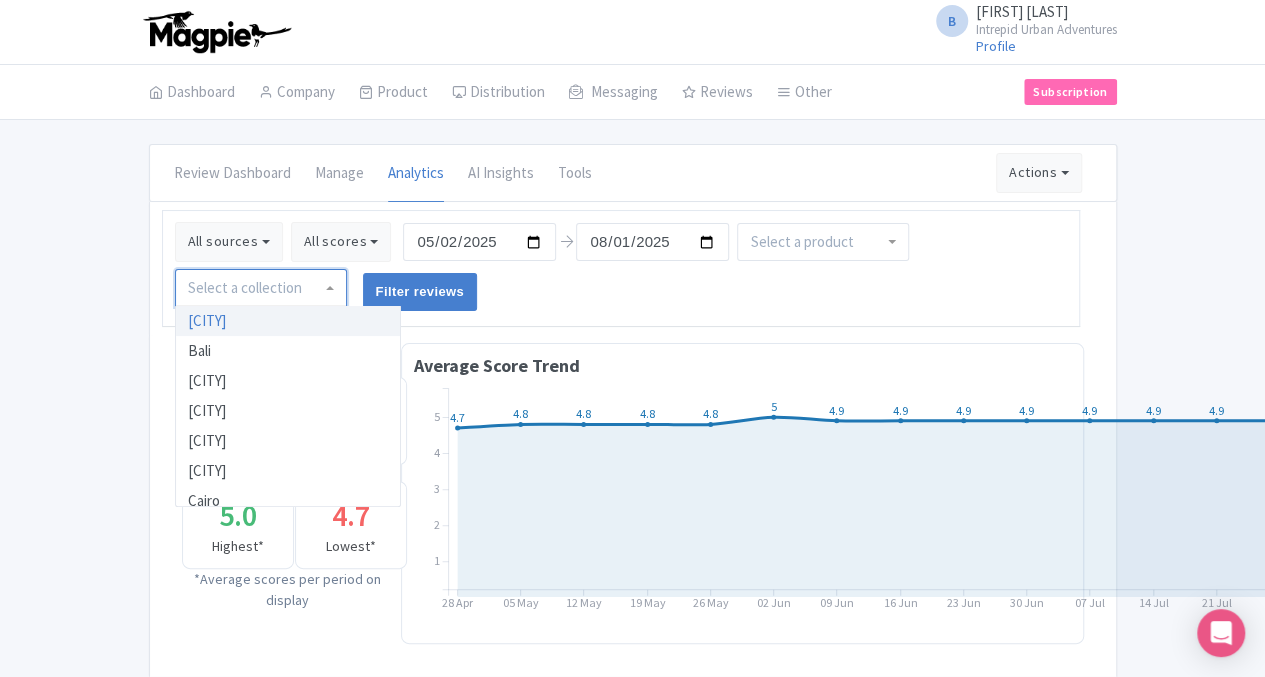 click at bounding box center [247, 288] 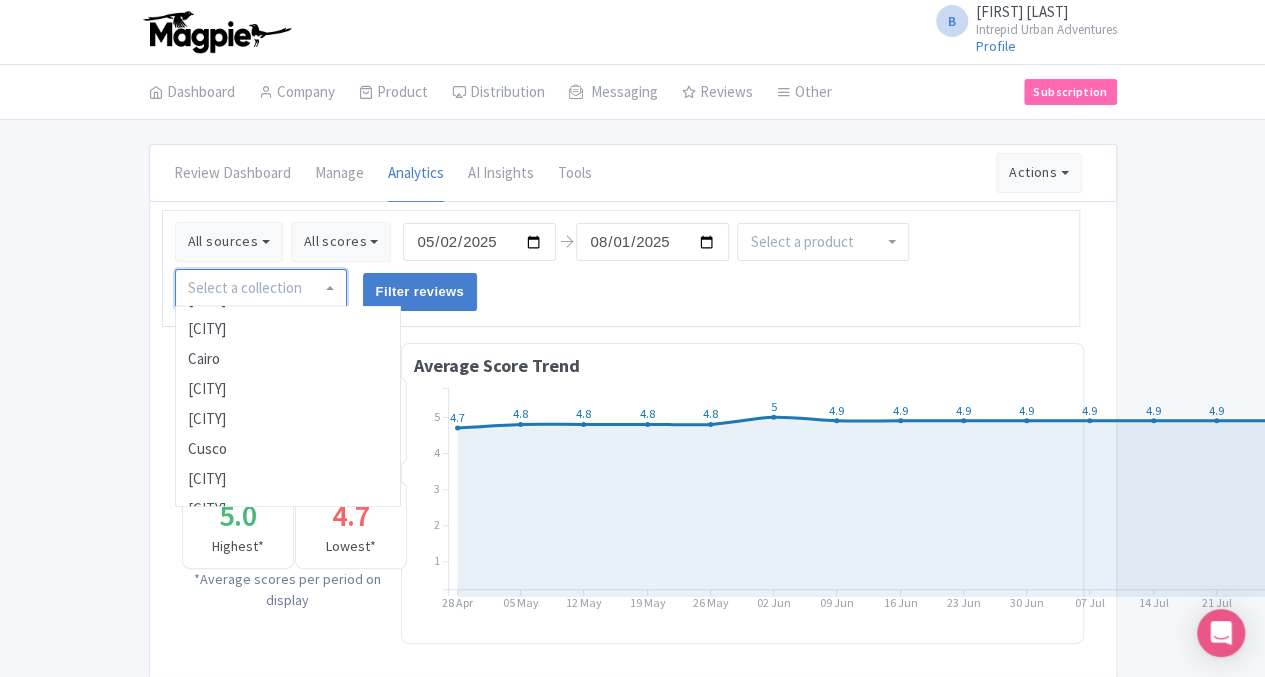 scroll, scrollTop: 159, scrollLeft: 0, axis: vertical 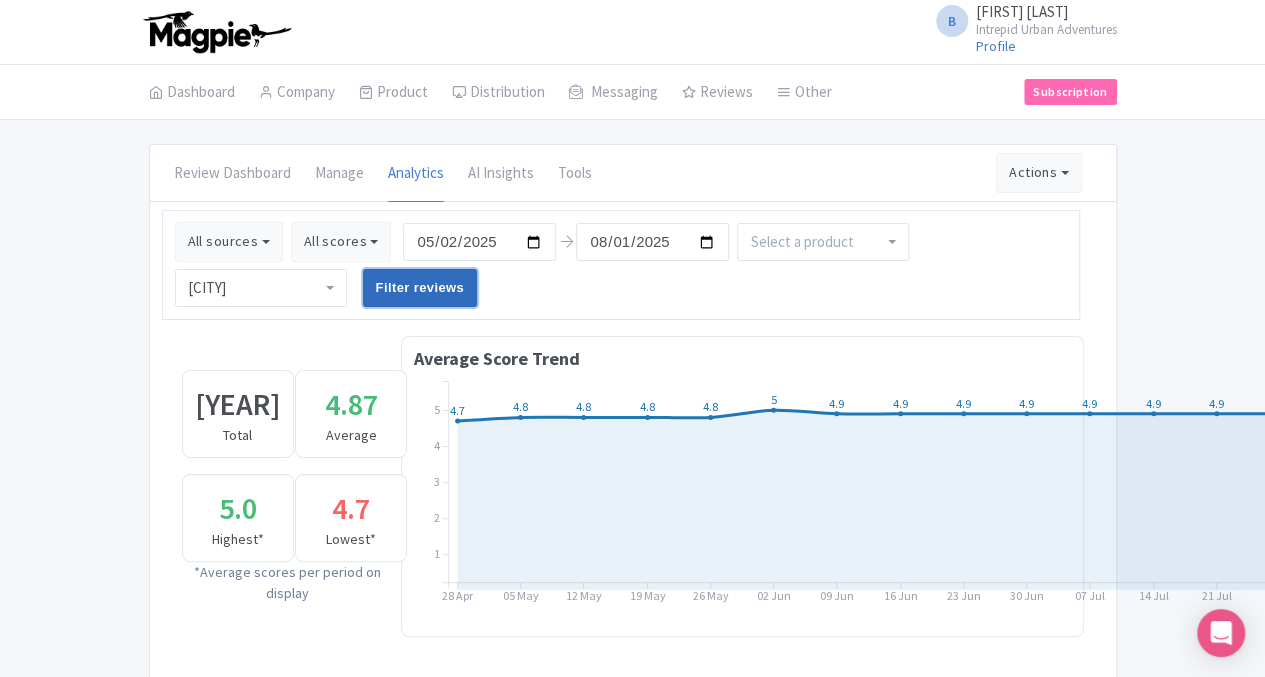 click on "Filter reviews" at bounding box center [420, 288] 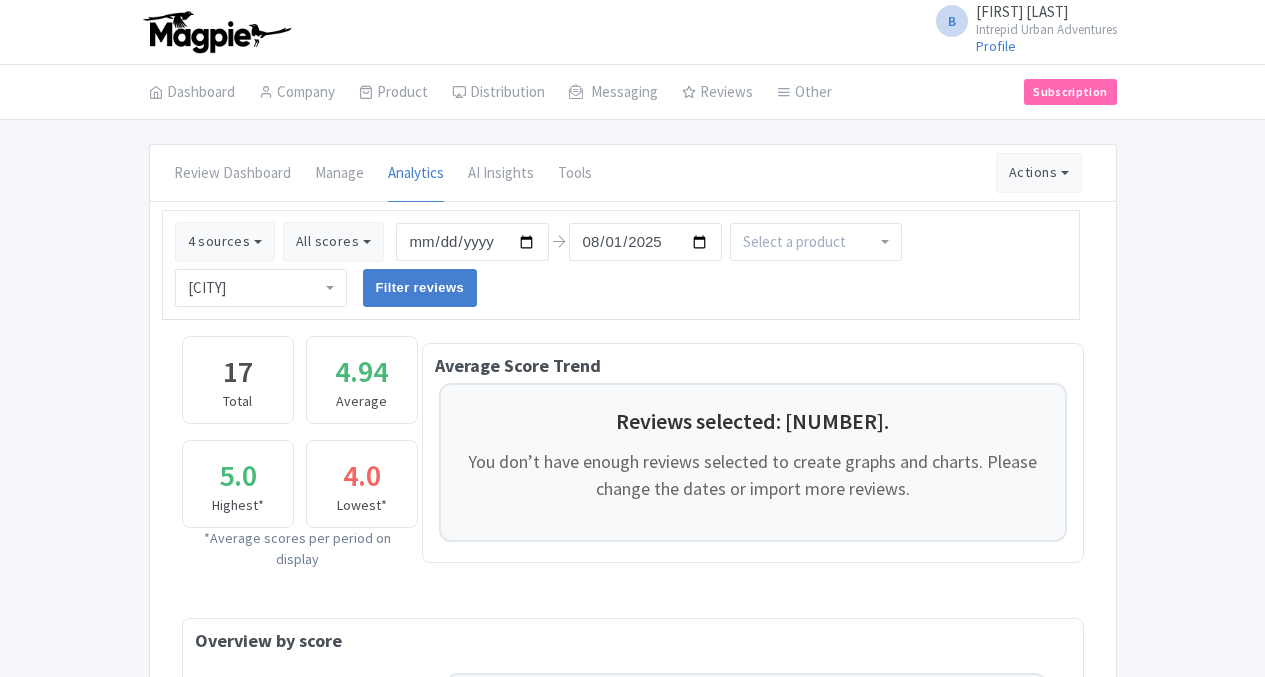 scroll, scrollTop: 0, scrollLeft: 0, axis: both 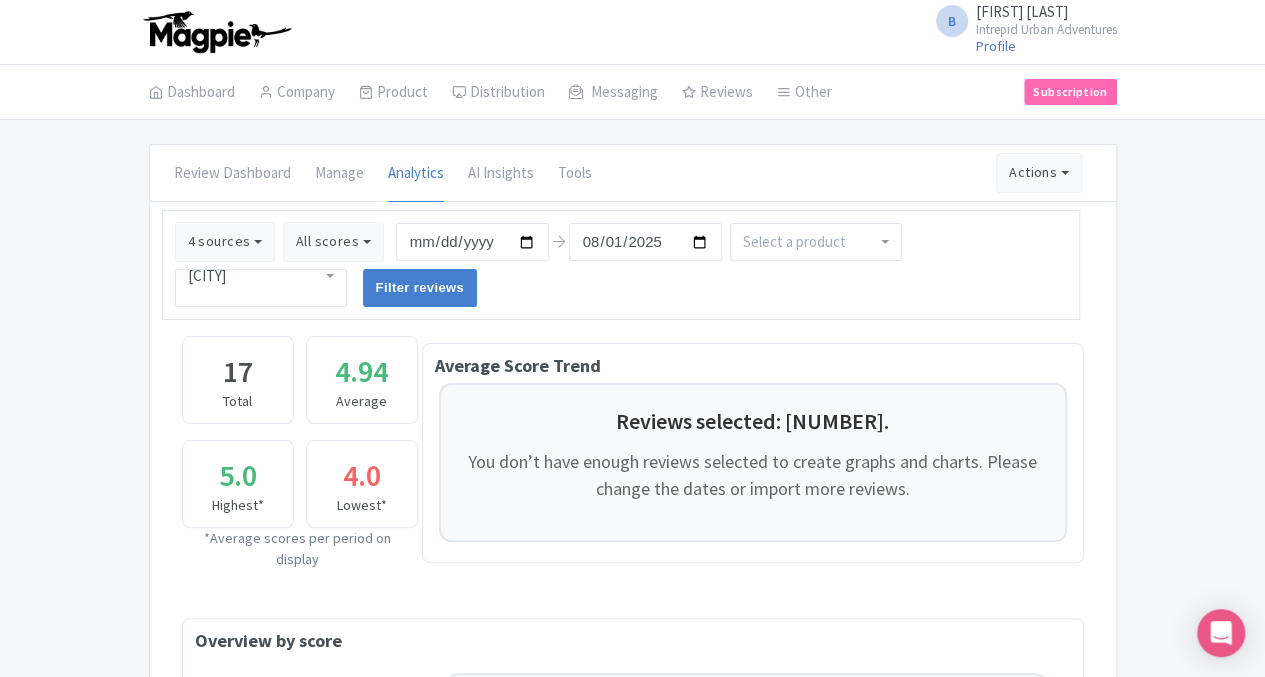 click on "[CITY]" at bounding box center [261, 288] 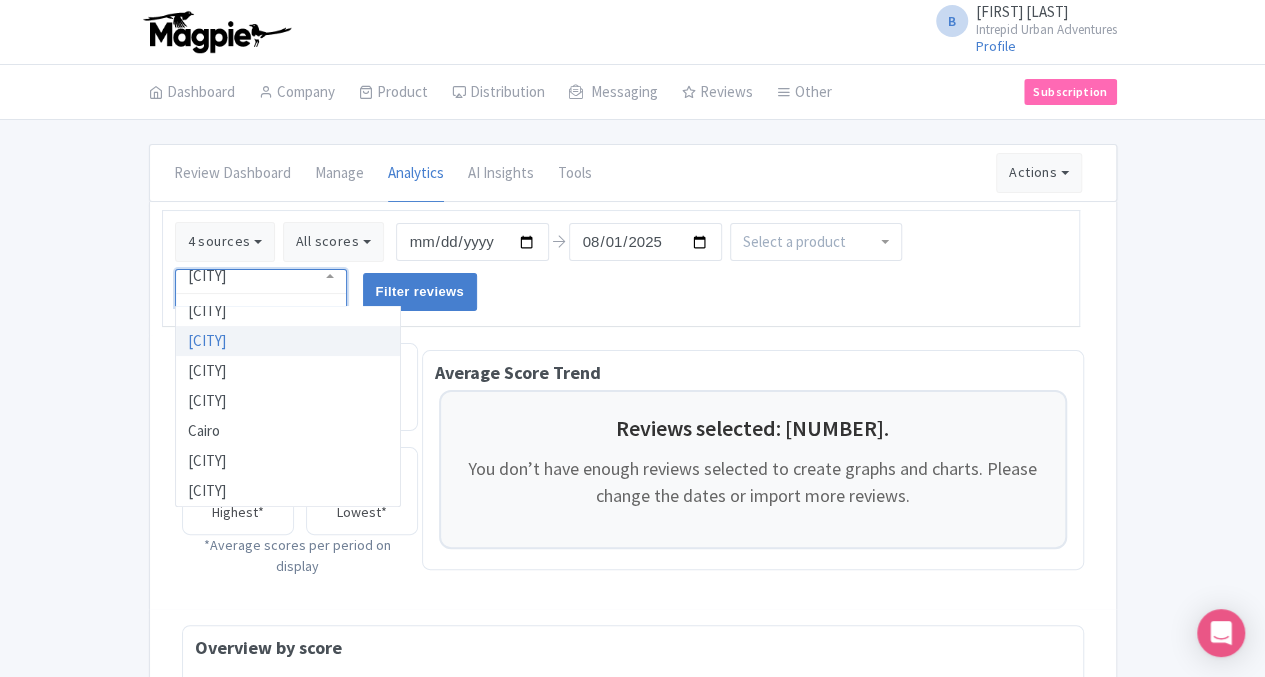 drag, startPoint x: 1047, startPoint y: 282, endPoint x: 1048, endPoint y: 330, distance: 48.010414 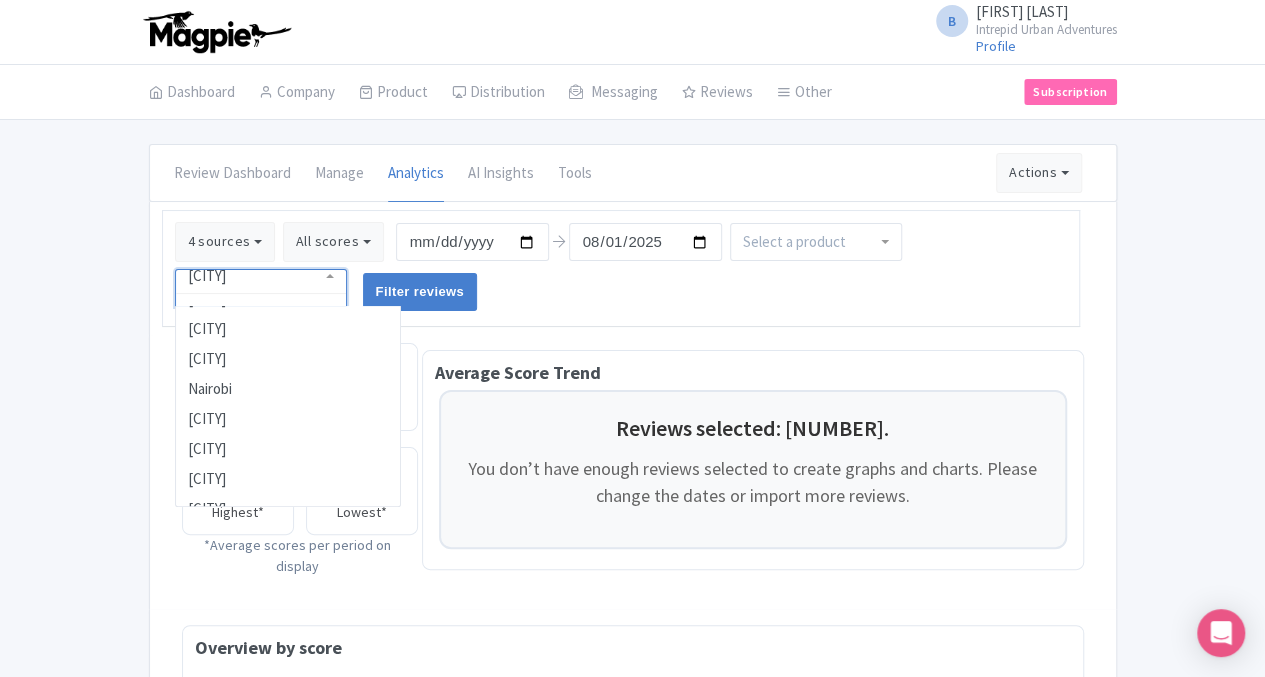 scroll, scrollTop: 810, scrollLeft: 0, axis: vertical 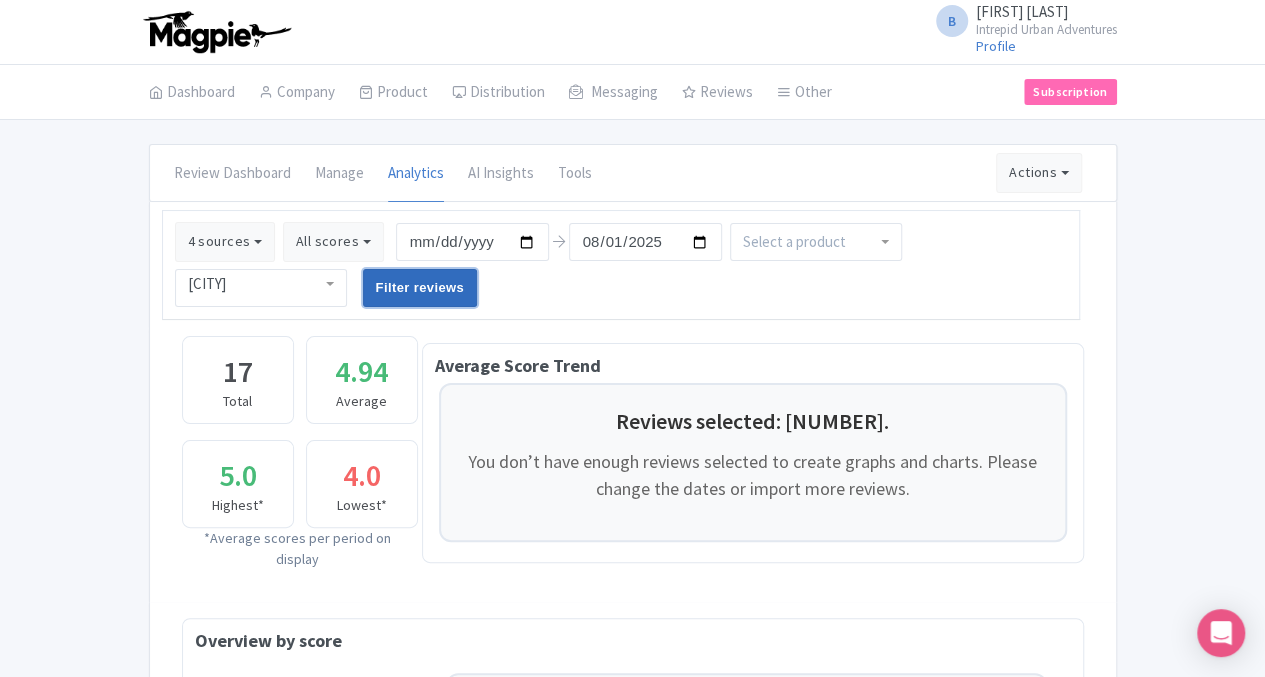 click on "Filter reviews" at bounding box center [420, 288] 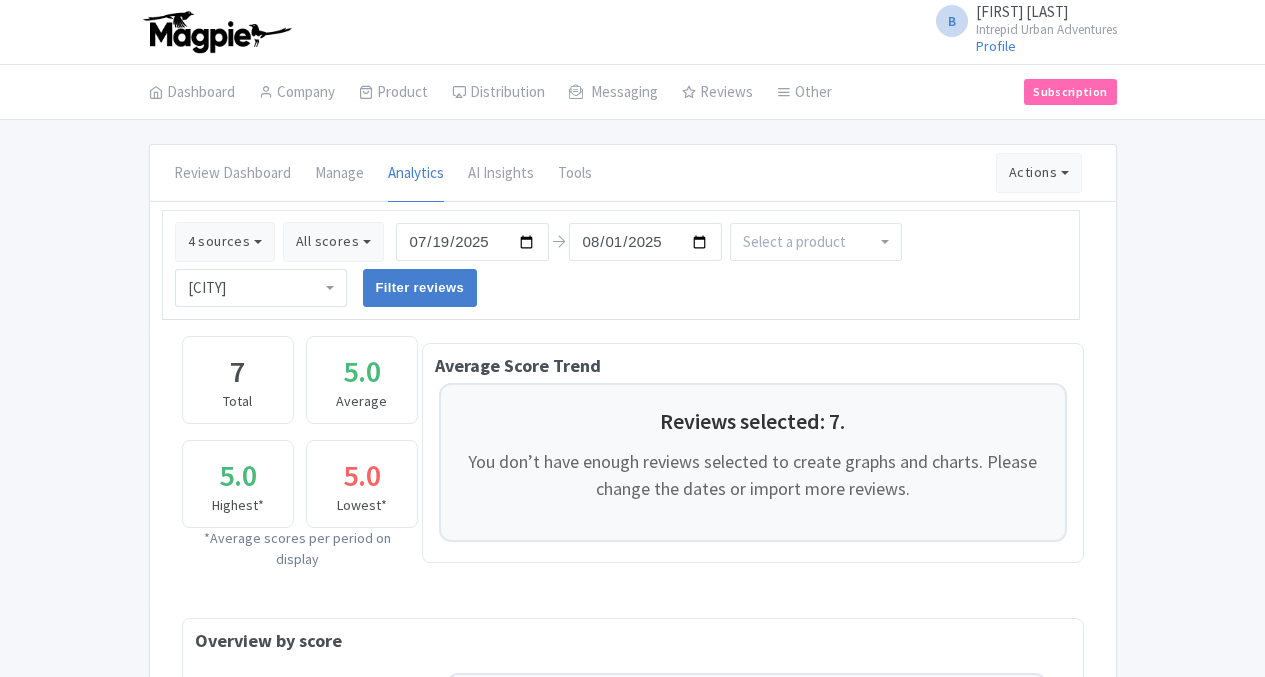 scroll, scrollTop: 0, scrollLeft: 0, axis: both 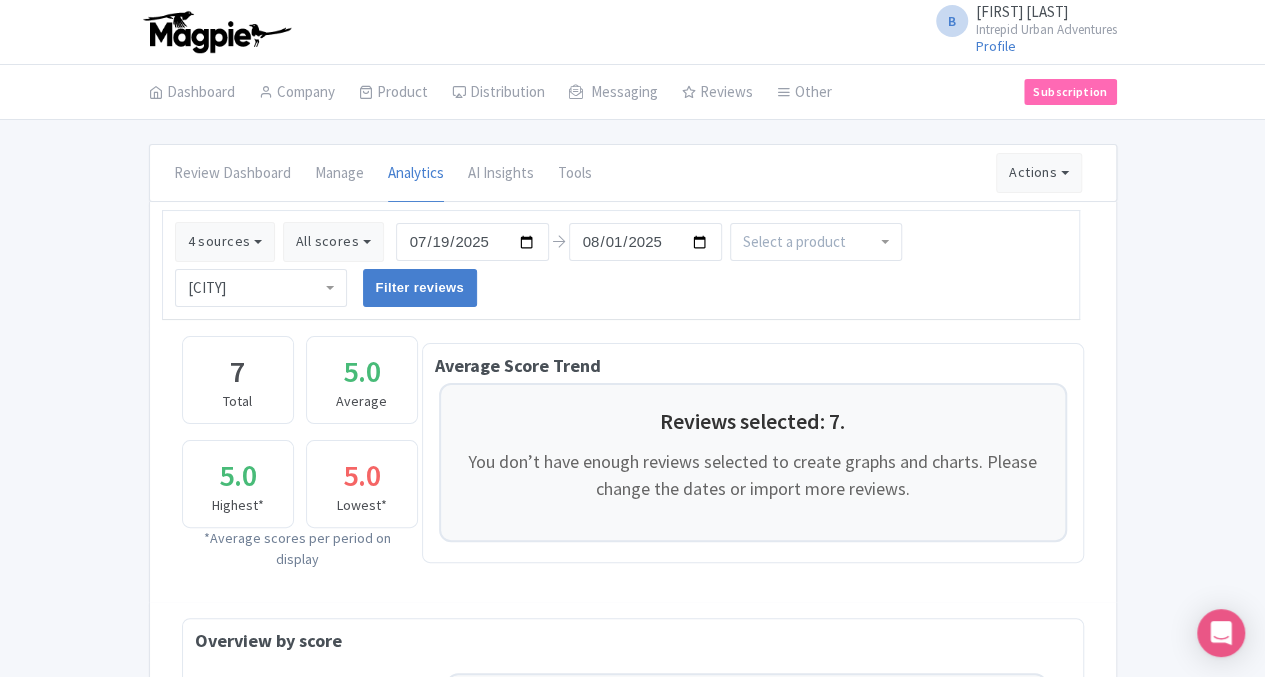 click on "Average Score Trend" at bounding box center (753, 365) 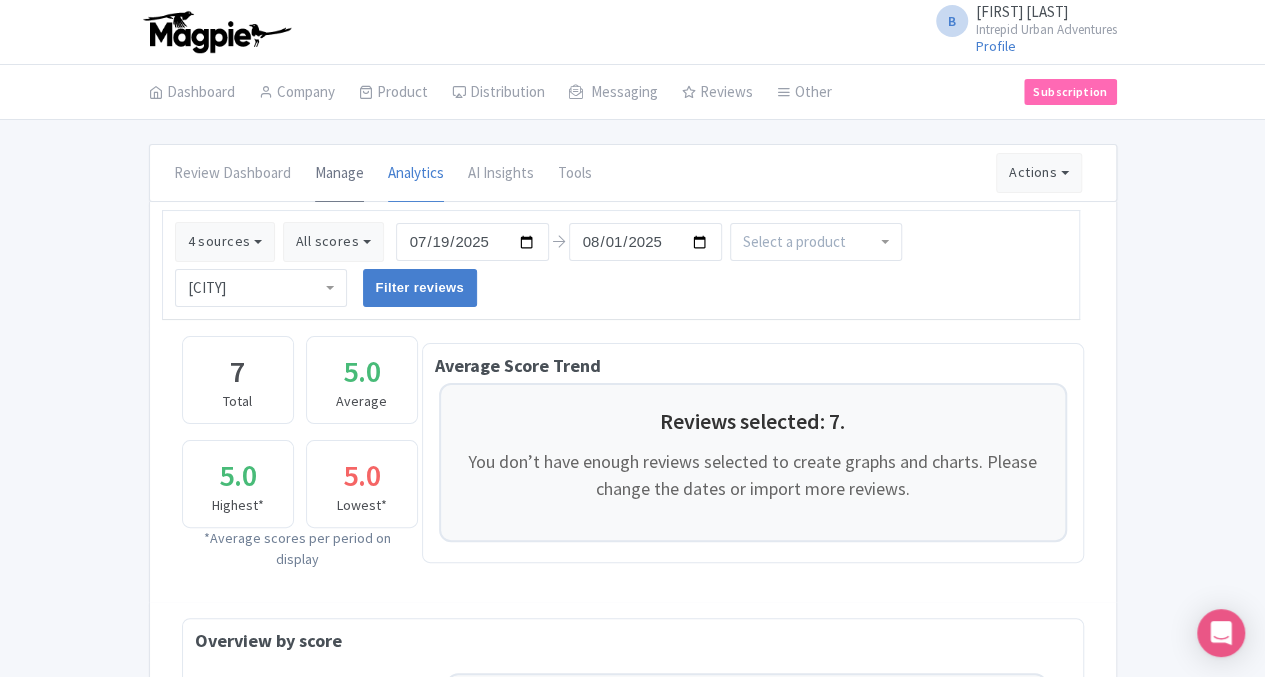 click on "Manage" at bounding box center (339, 174) 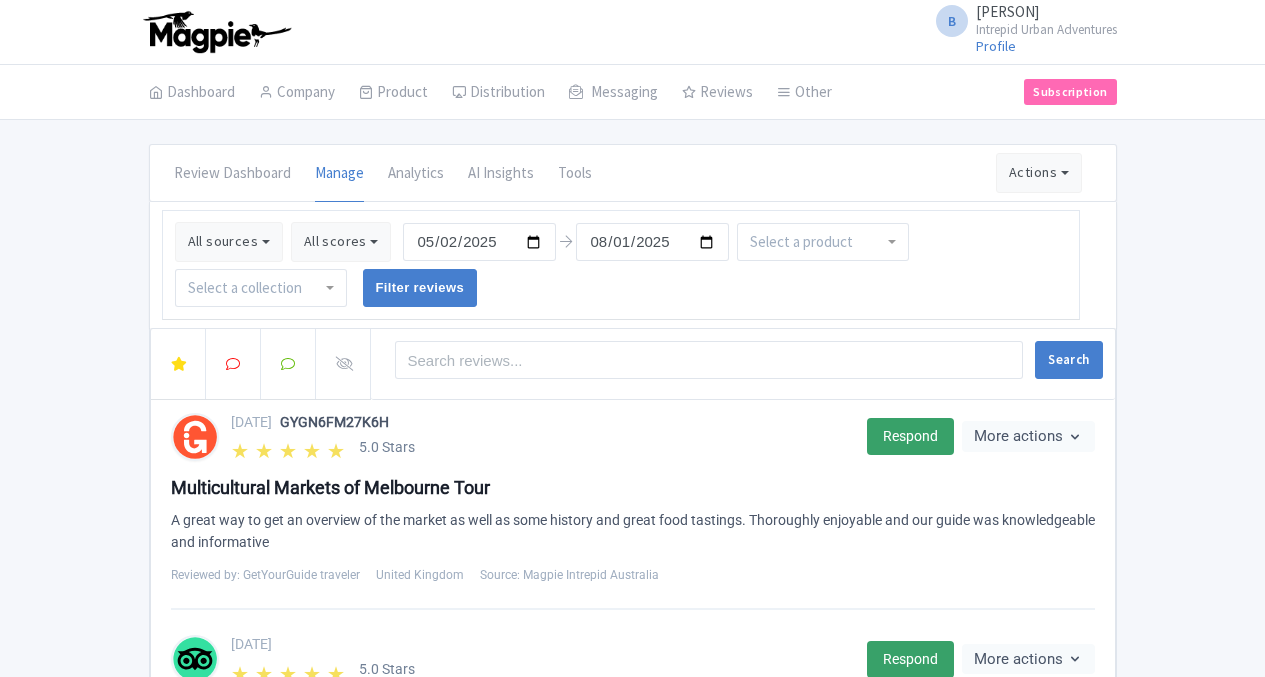 scroll, scrollTop: 0, scrollLeft: 0, axis: both 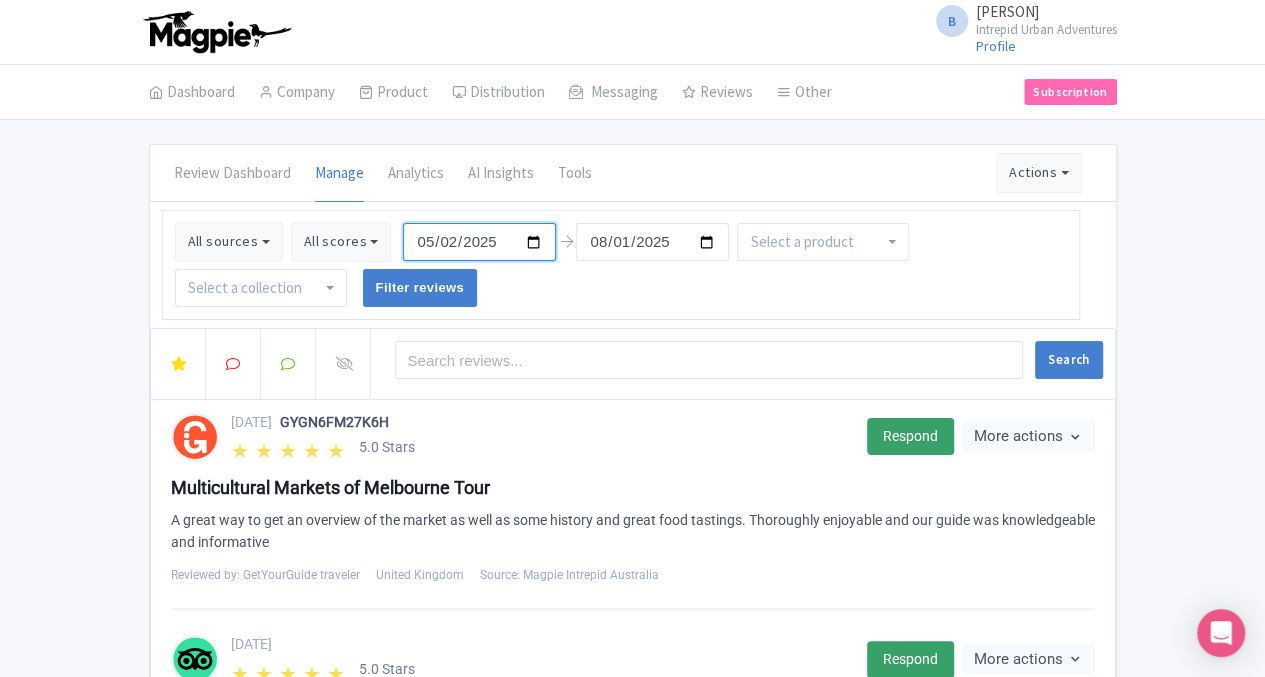 click on "2025-05-02" at bounding box center [479, 242] 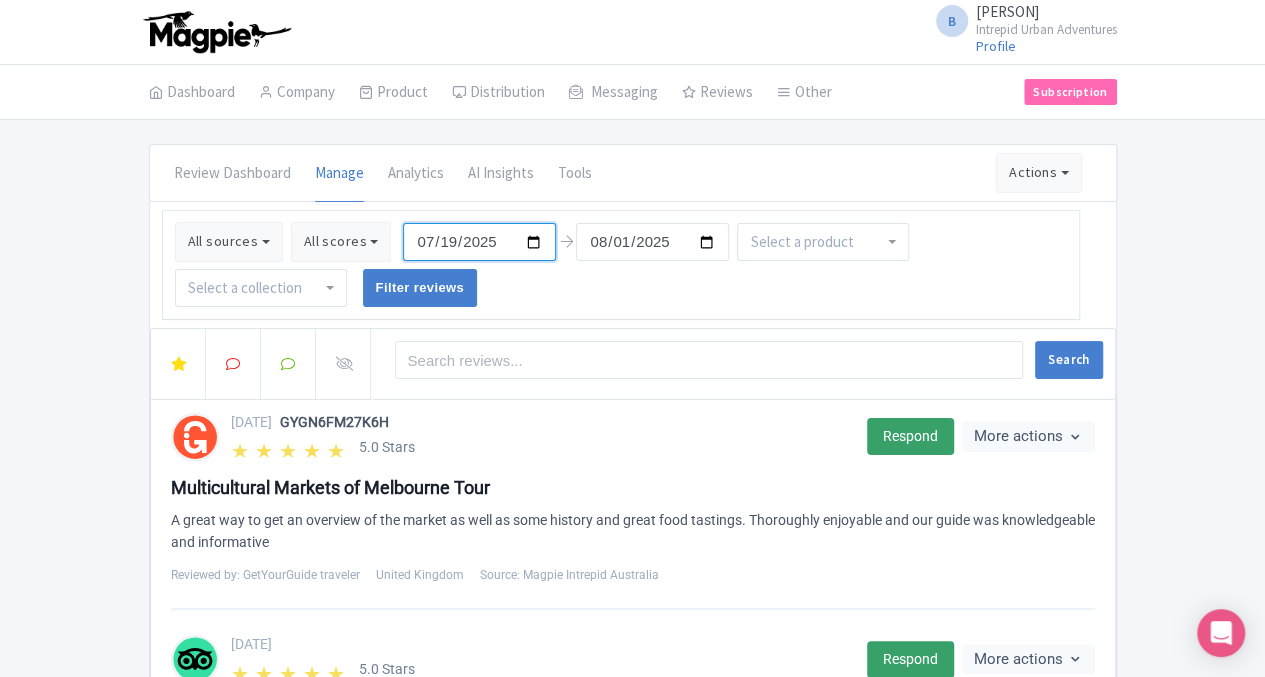 type on "2025-07-19" 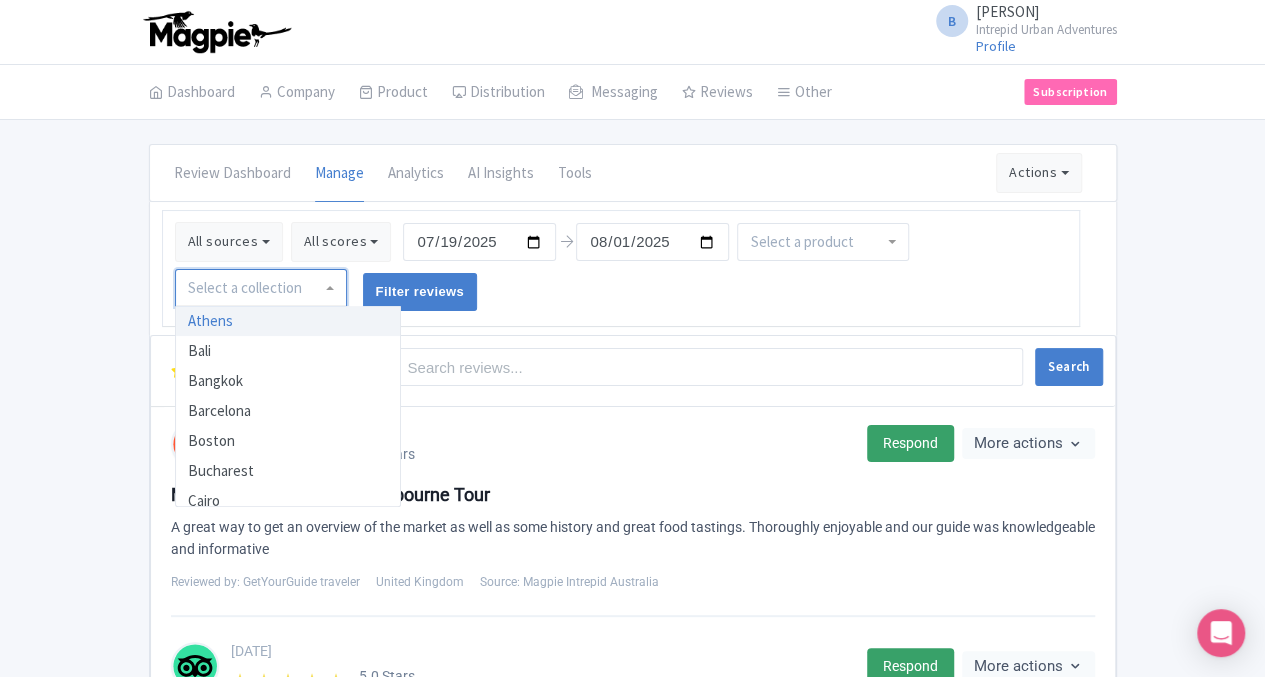 click at bounding box center [247, 288] 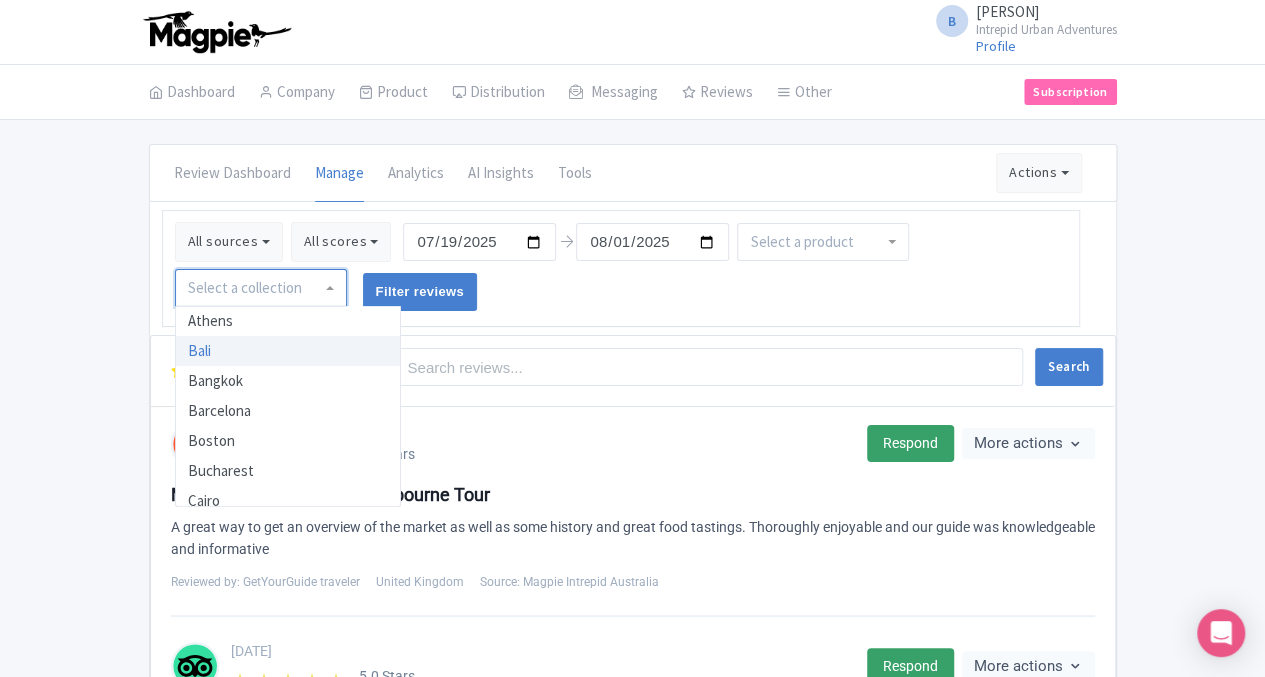 drag, startPoint x: 1056, startPoint y: 271, endPoint x: 1059, endPoint y: 311, distance: 40.112343 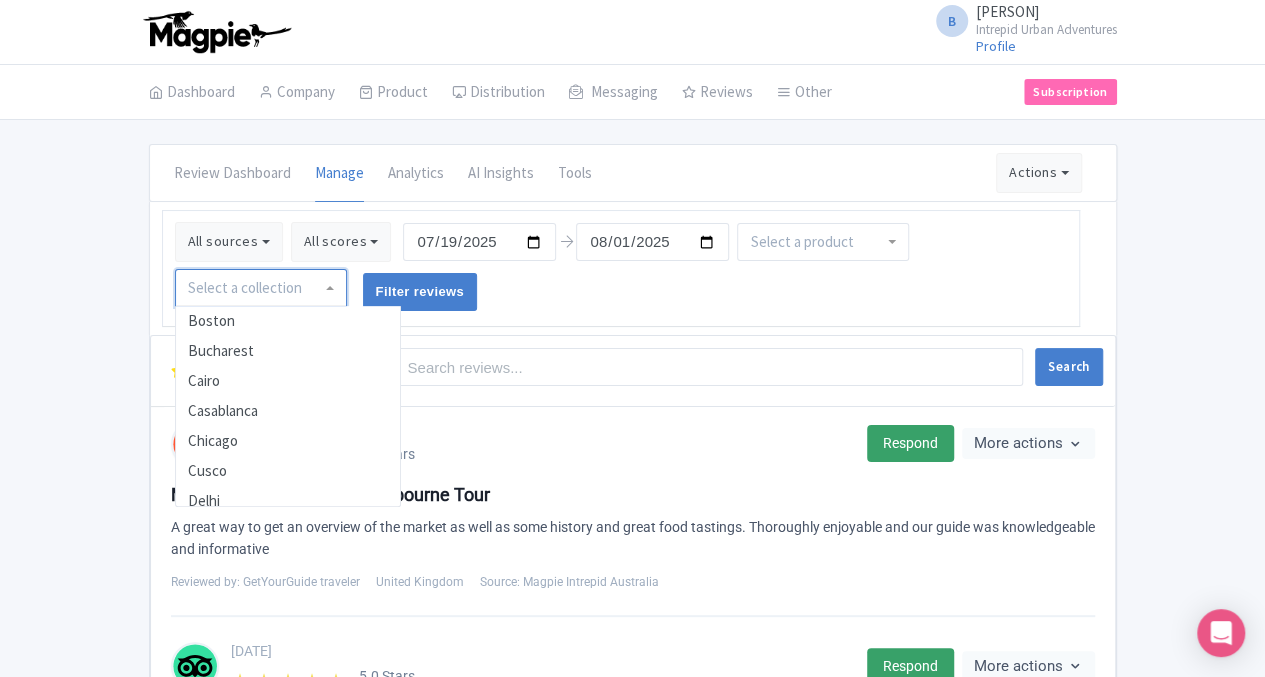 scroll, scrollTop: 146, scrollLeft: 0, axis: vertical 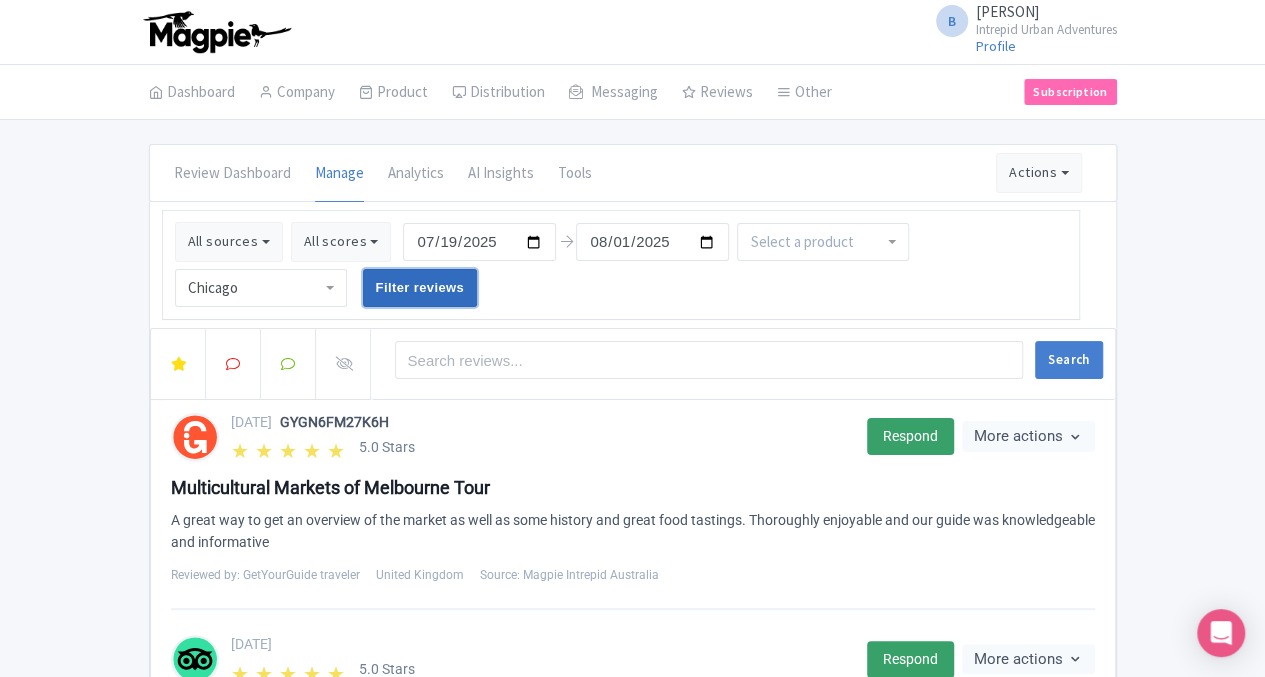 click on "Filter reviews" at bounding box center (420, 288) 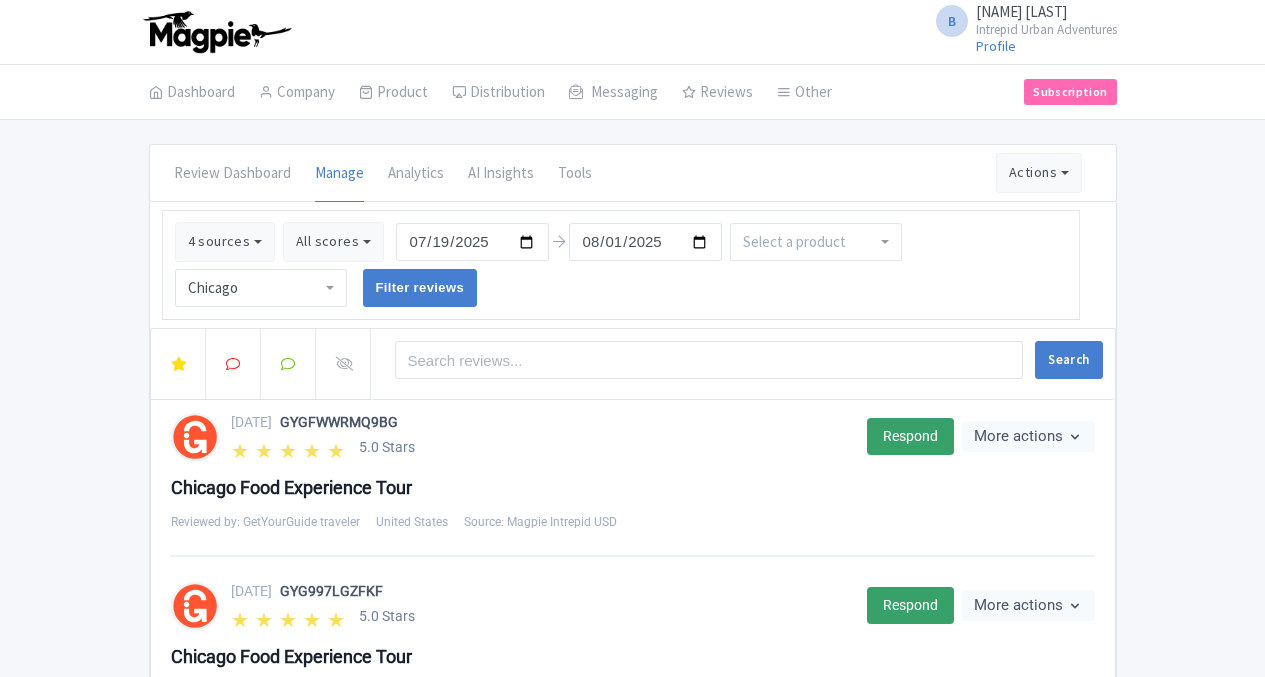scroll, scrollTop: 0, scrollLeft: 0, axis: both 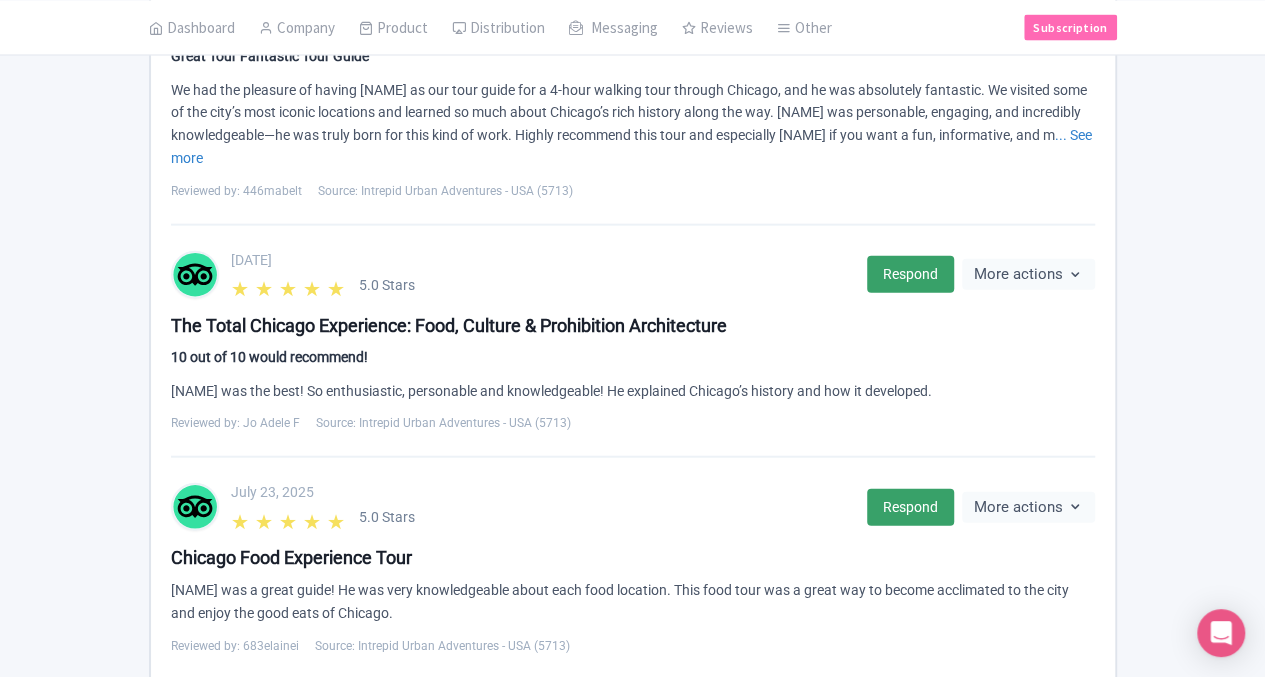 click on "Next ›" at bounding box center [633, 727] 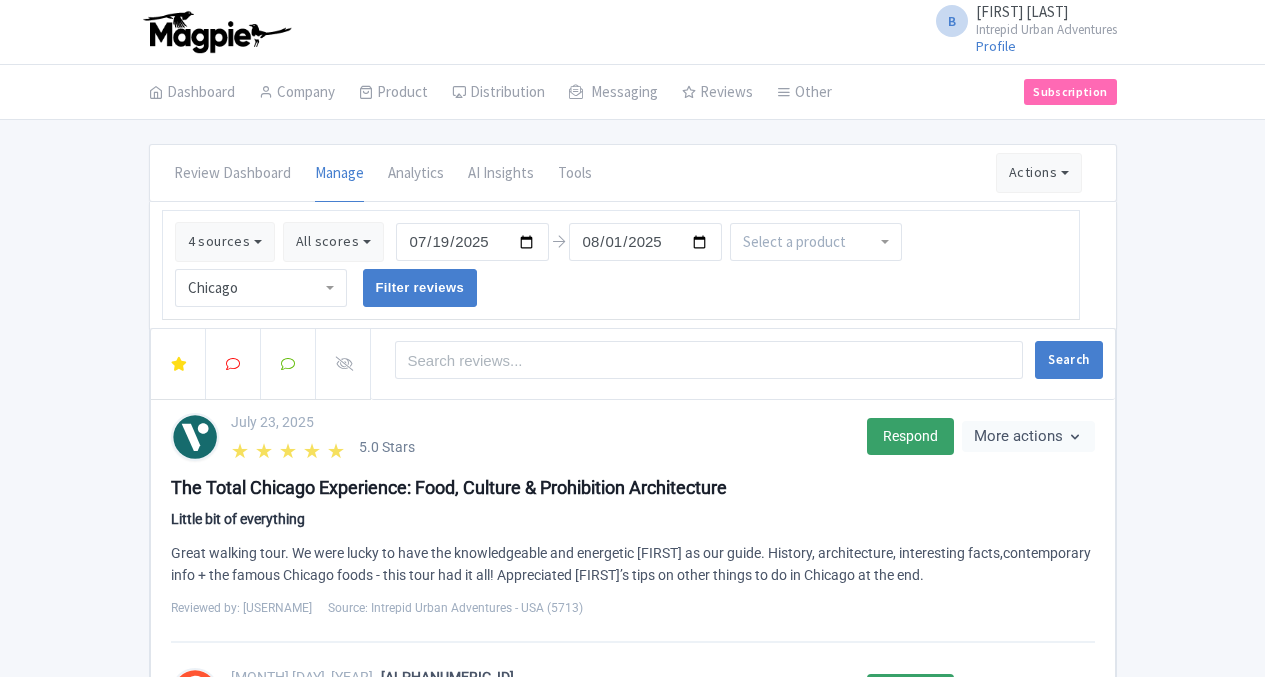 scroll, scrollTop: 350, scrollLeft: 0, axis: vertical 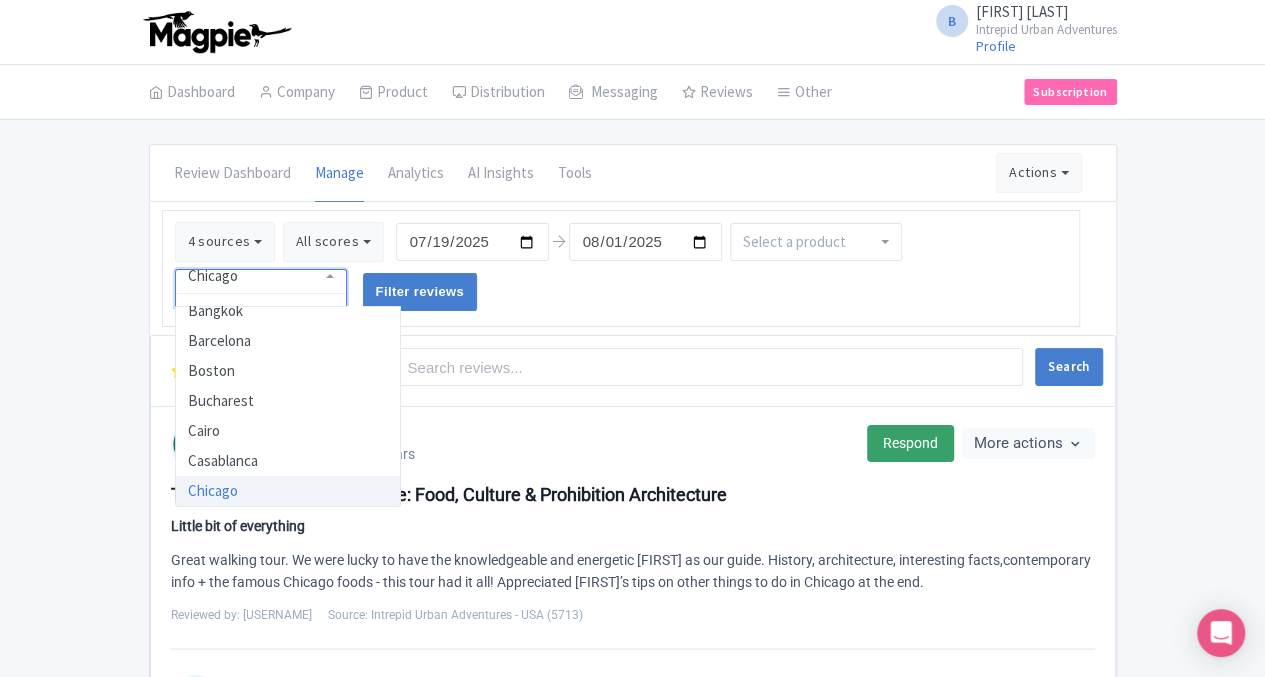 click on "Chicago" at bounding box center (261, 288) 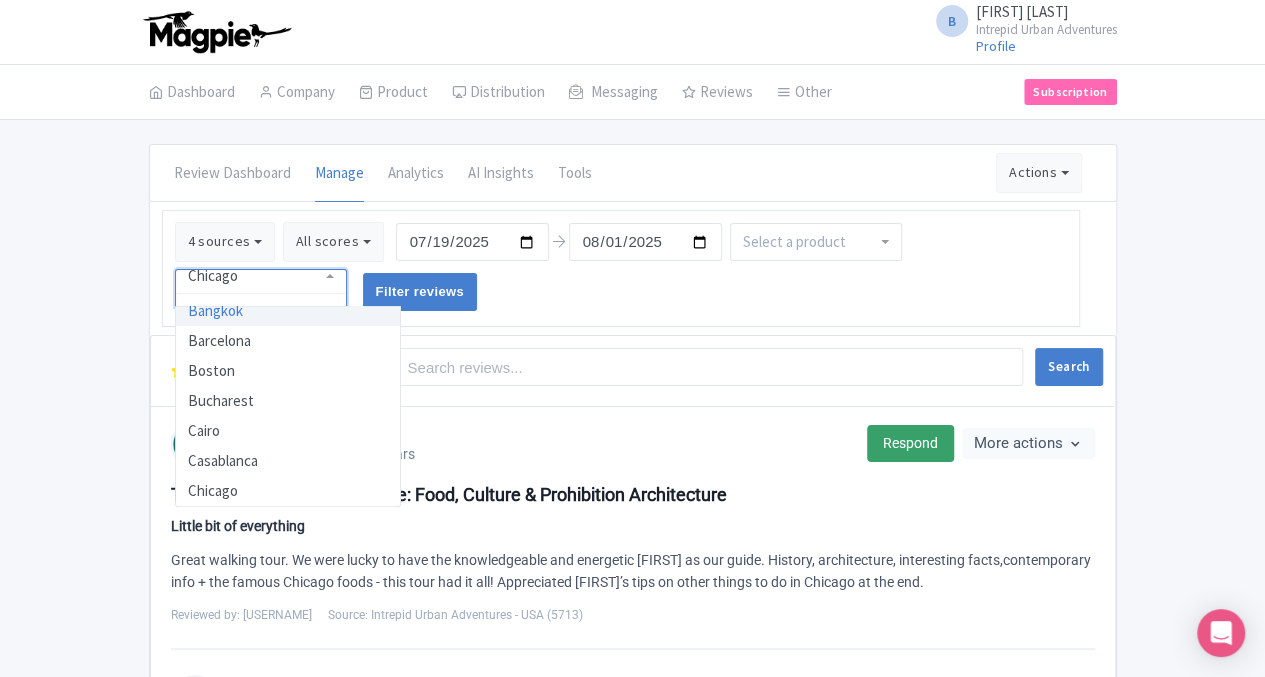 drag, startPoint x: 1048, startPoint y: 276, endPoint x: 1054, endPoint y: 315, distance: 39.45884 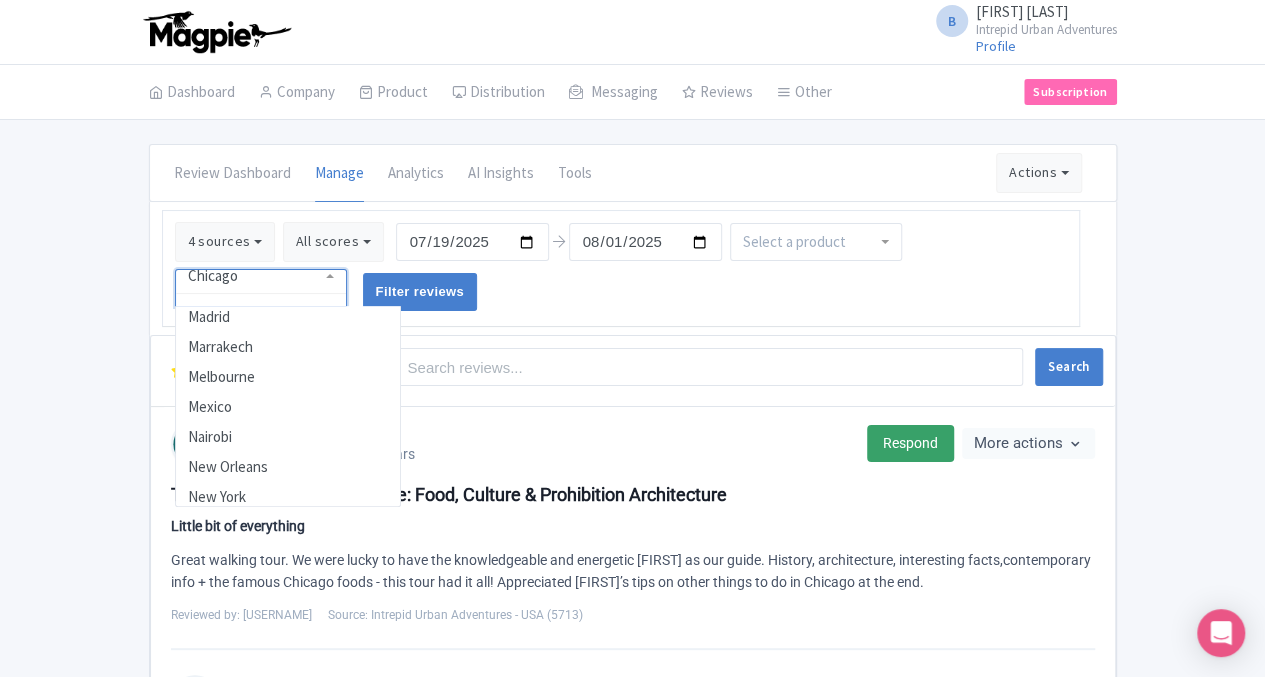 scroll, scrollTop: 766, scrollLeft: 0, axis: vertical 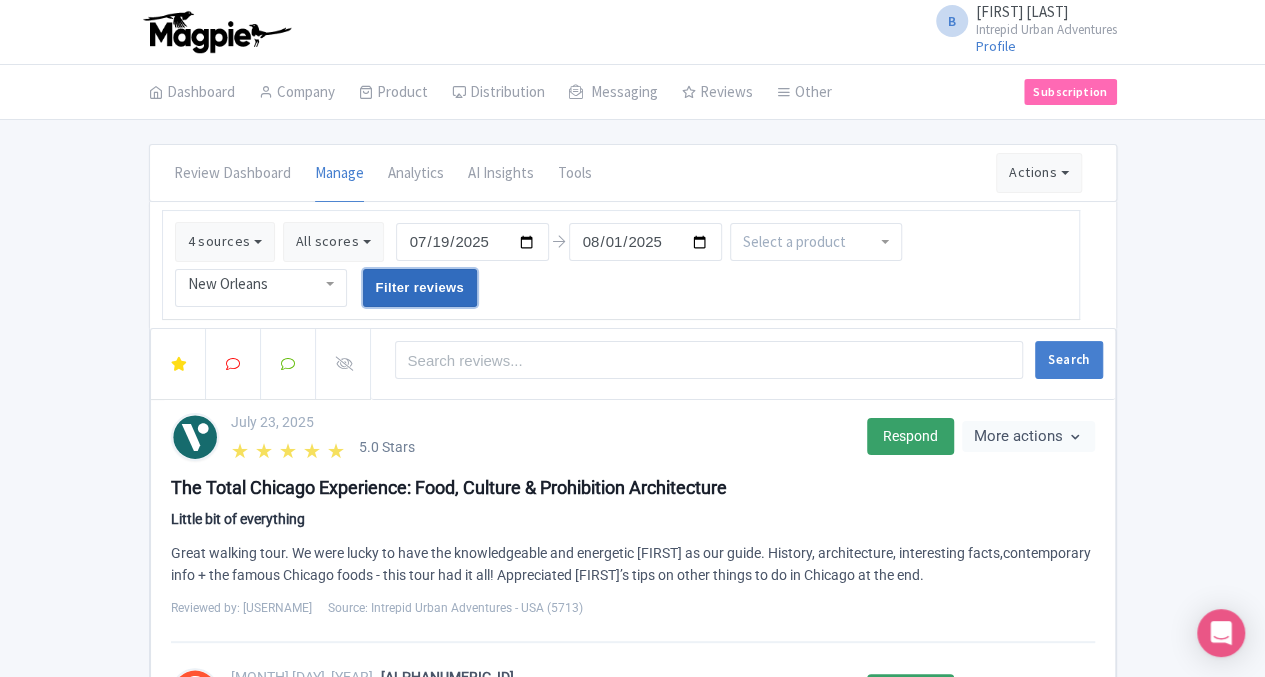 click on "Filter reviews" at bounding box center (420, 288) 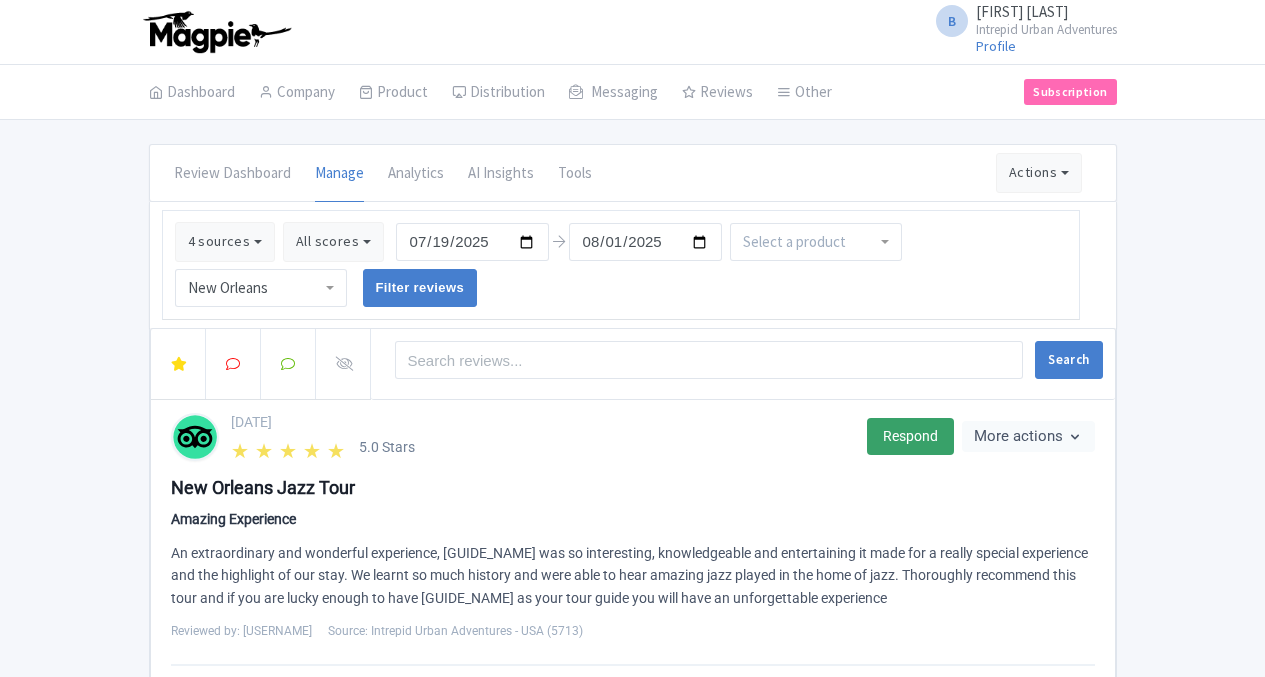 scroll, scrollTop: 0, scrollLeft: 0, axis: both 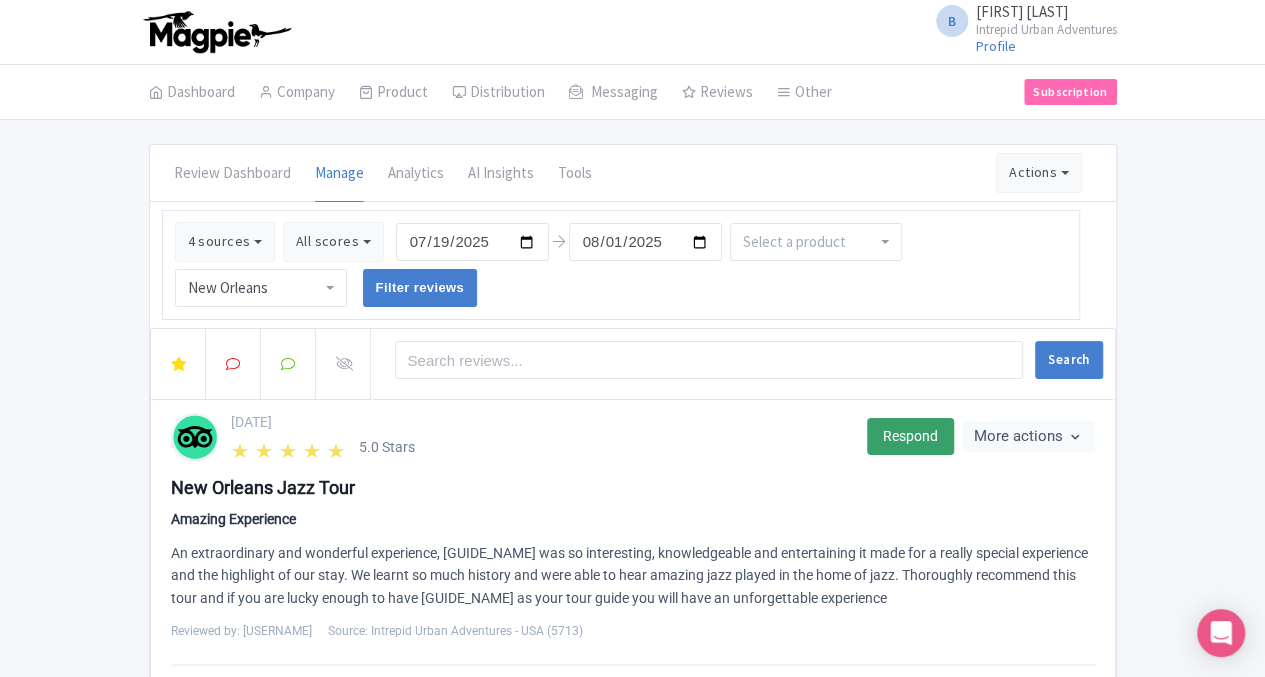 click on "B
[FIRST]  [LAST]
Intrepid Urban Adventures
Profile
Users
Settings
Sign out" at bounding box center (633, 32) 